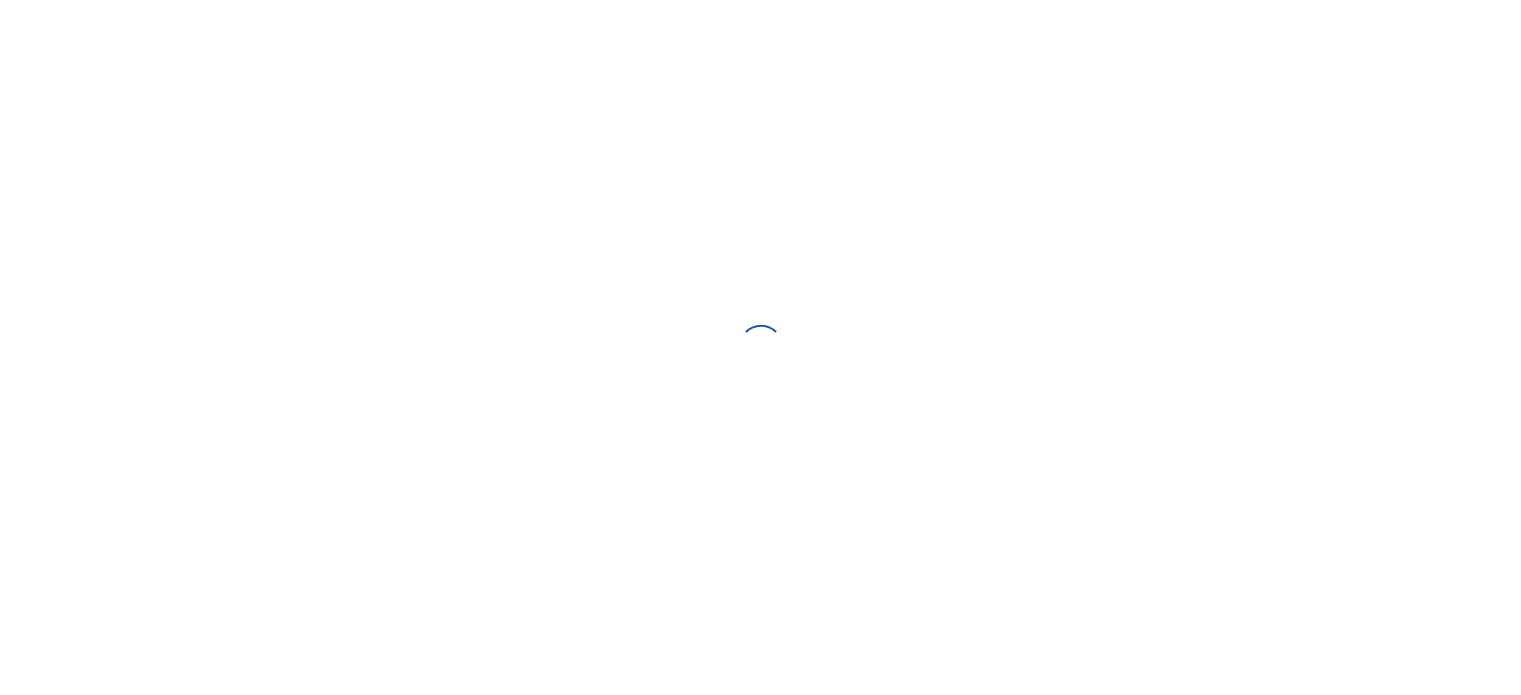scroll, scrollTop: 0, scrollLeft: 0, axis: both 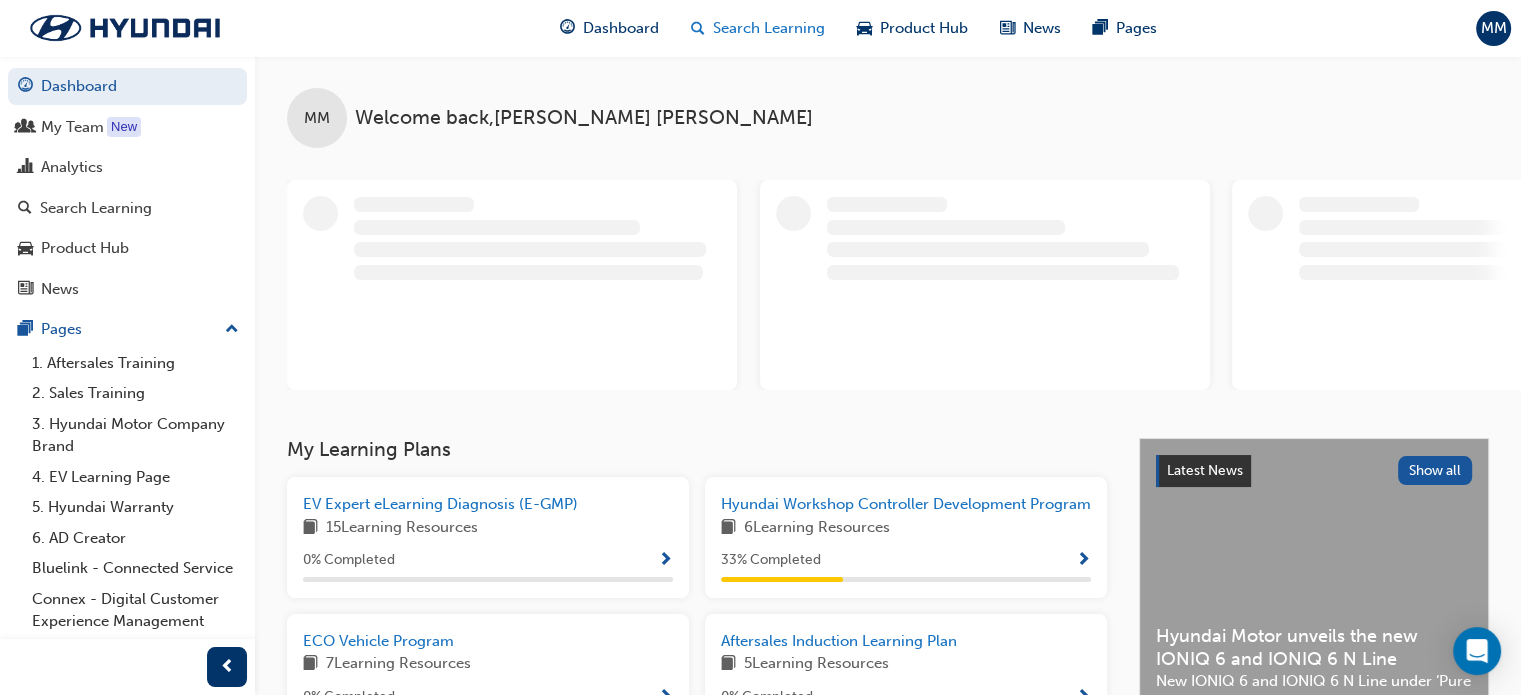 click on "Search Learning" at bounding box center (758, 28) 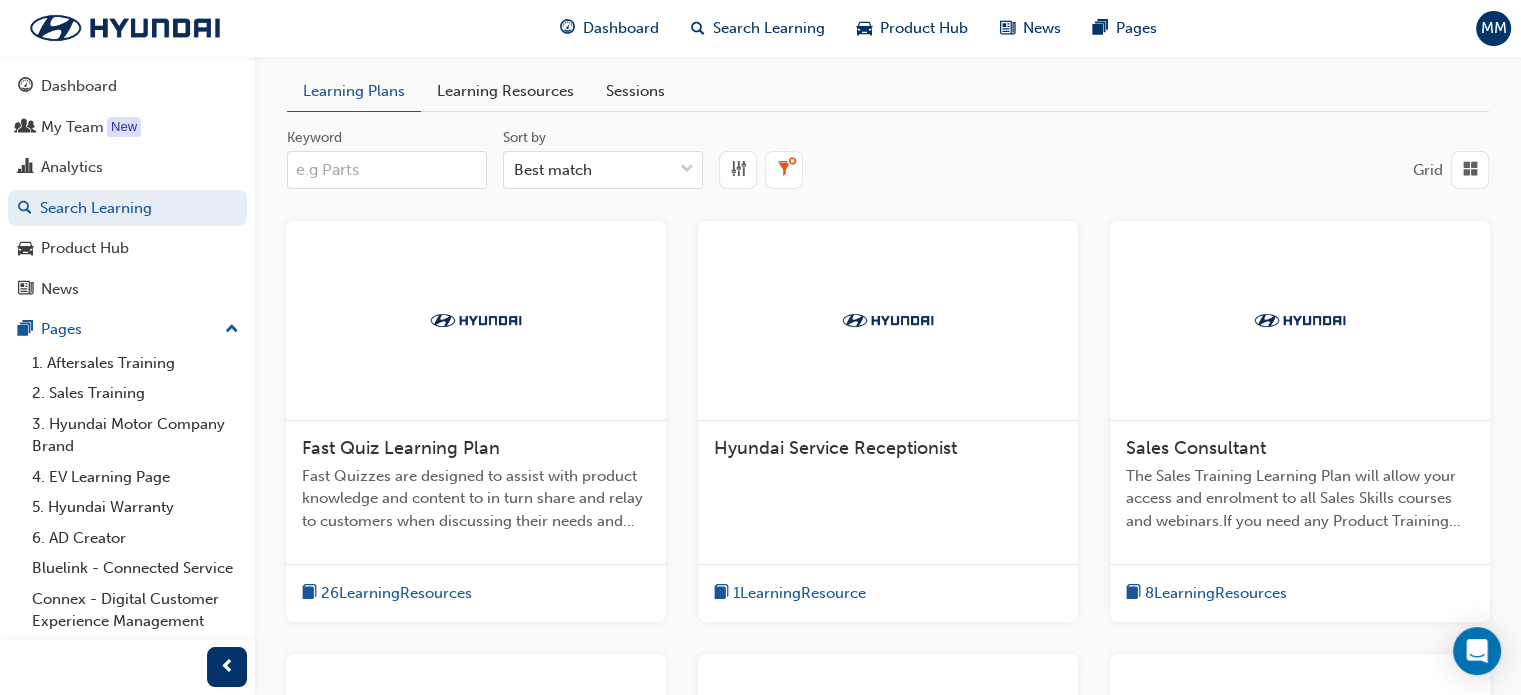 click on "Learning Resources" at bounding box center [505, 91] 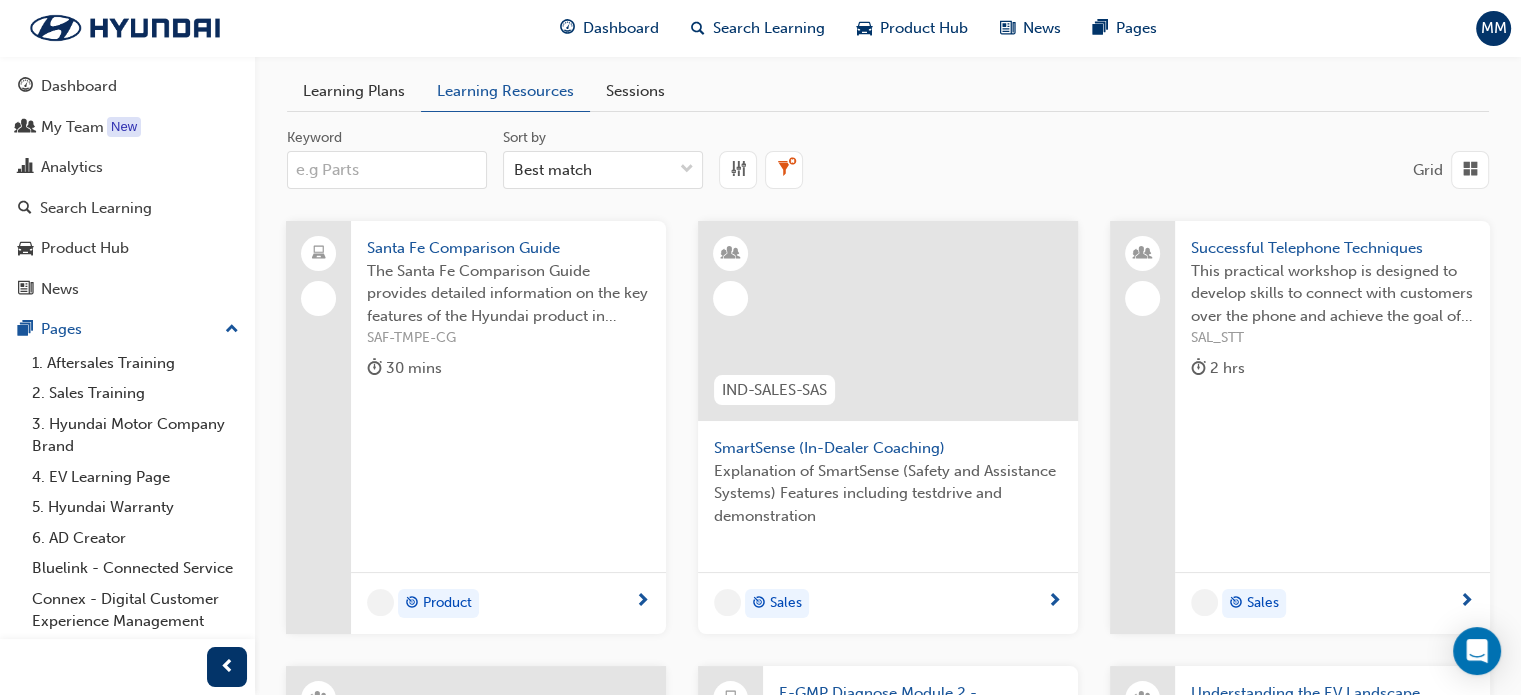 click on "Keyword" at bounding box center (387, 170) 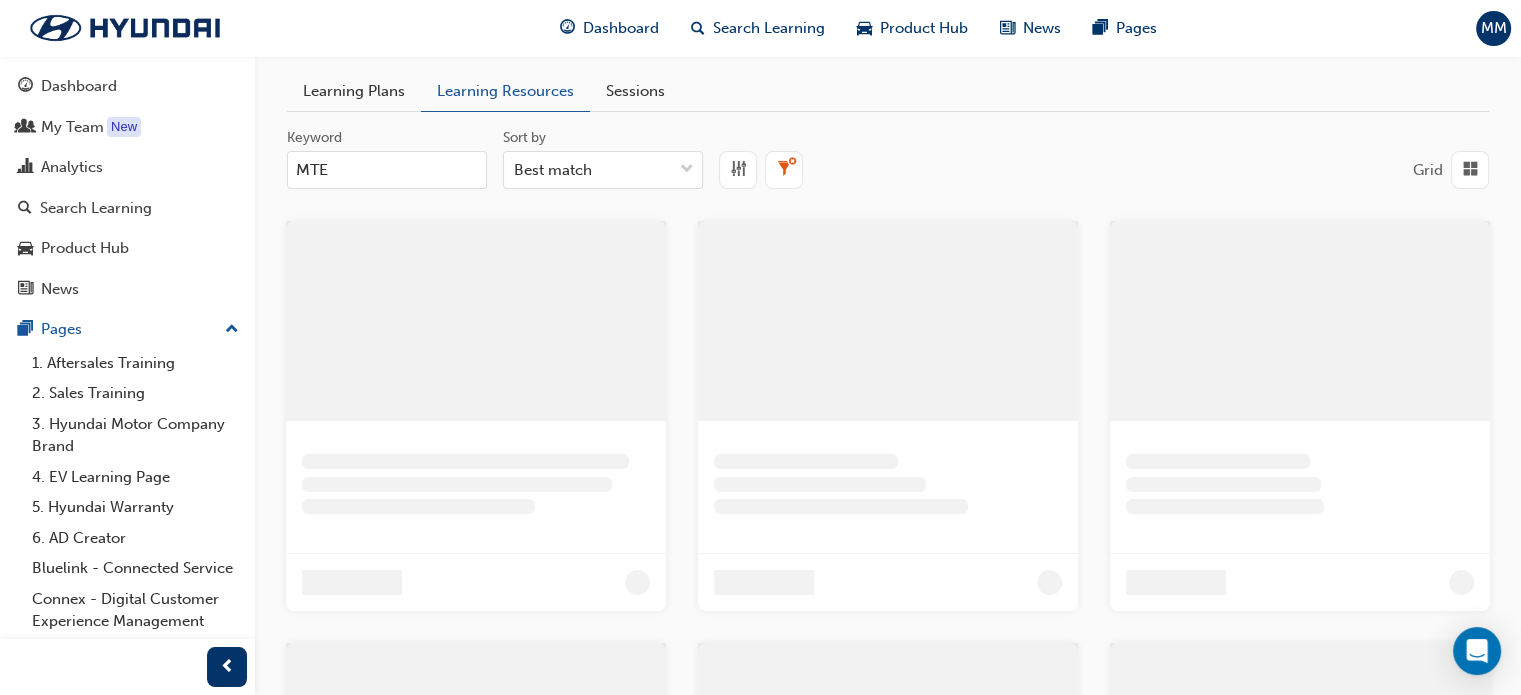 type on "MTE" 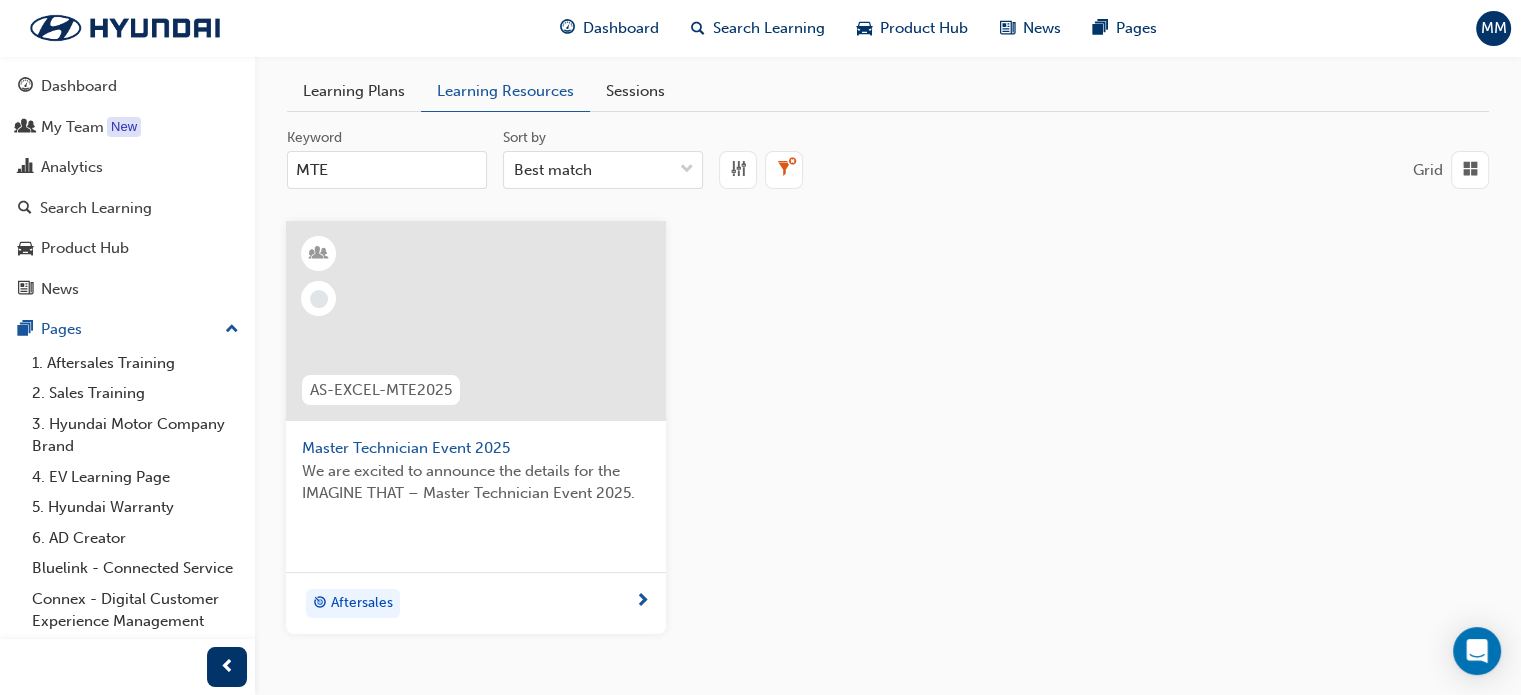 click at bounding box center (476, 321) 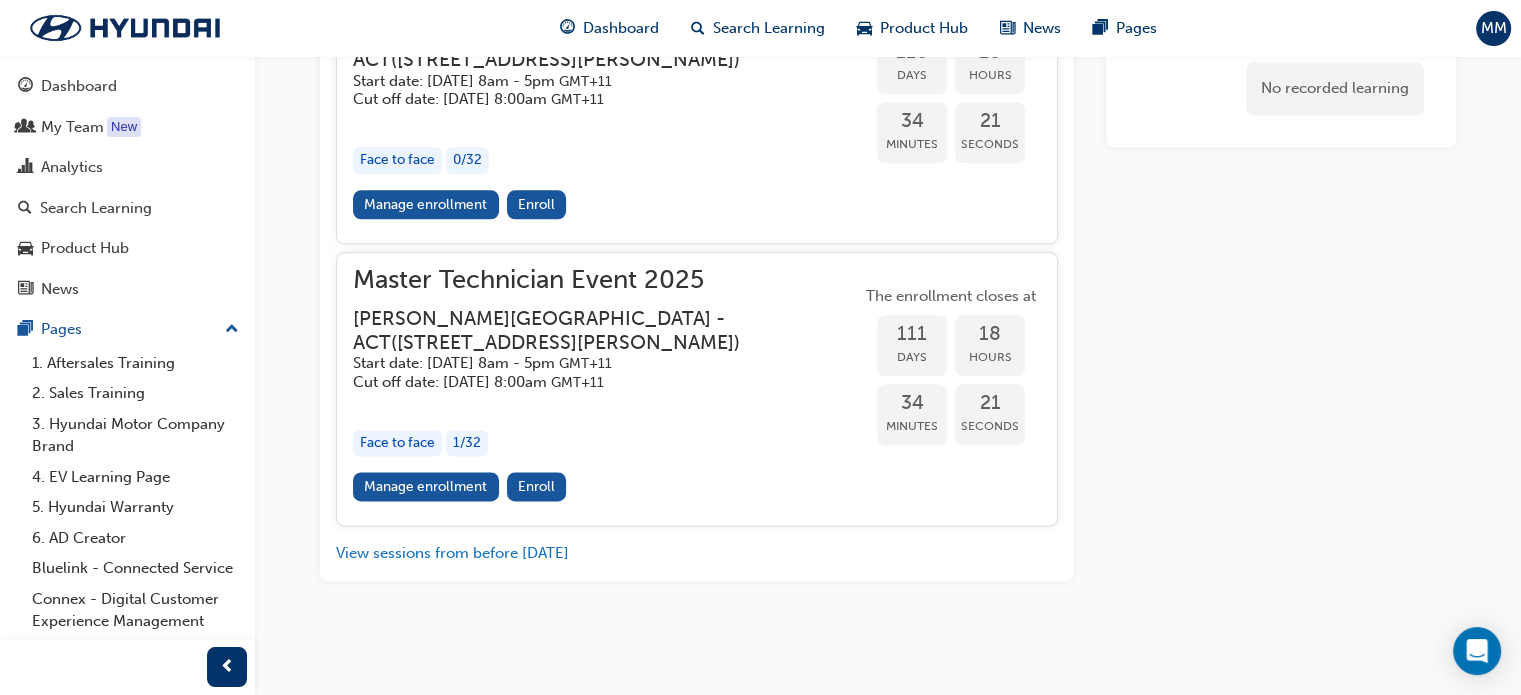 scroll, scrollTop: 2452, scrollLeft: 0, axis: vertical 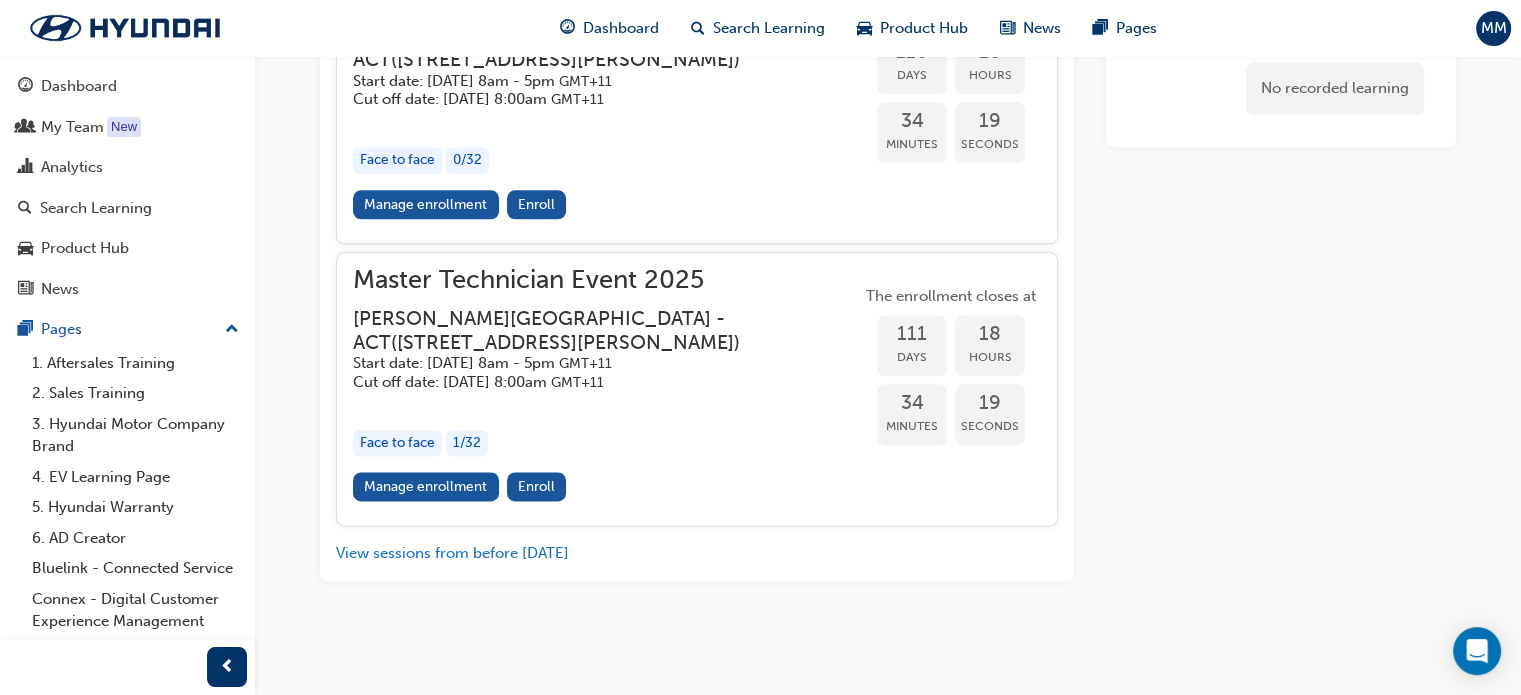 click on "Enroll" at bounding box center (536, -78) 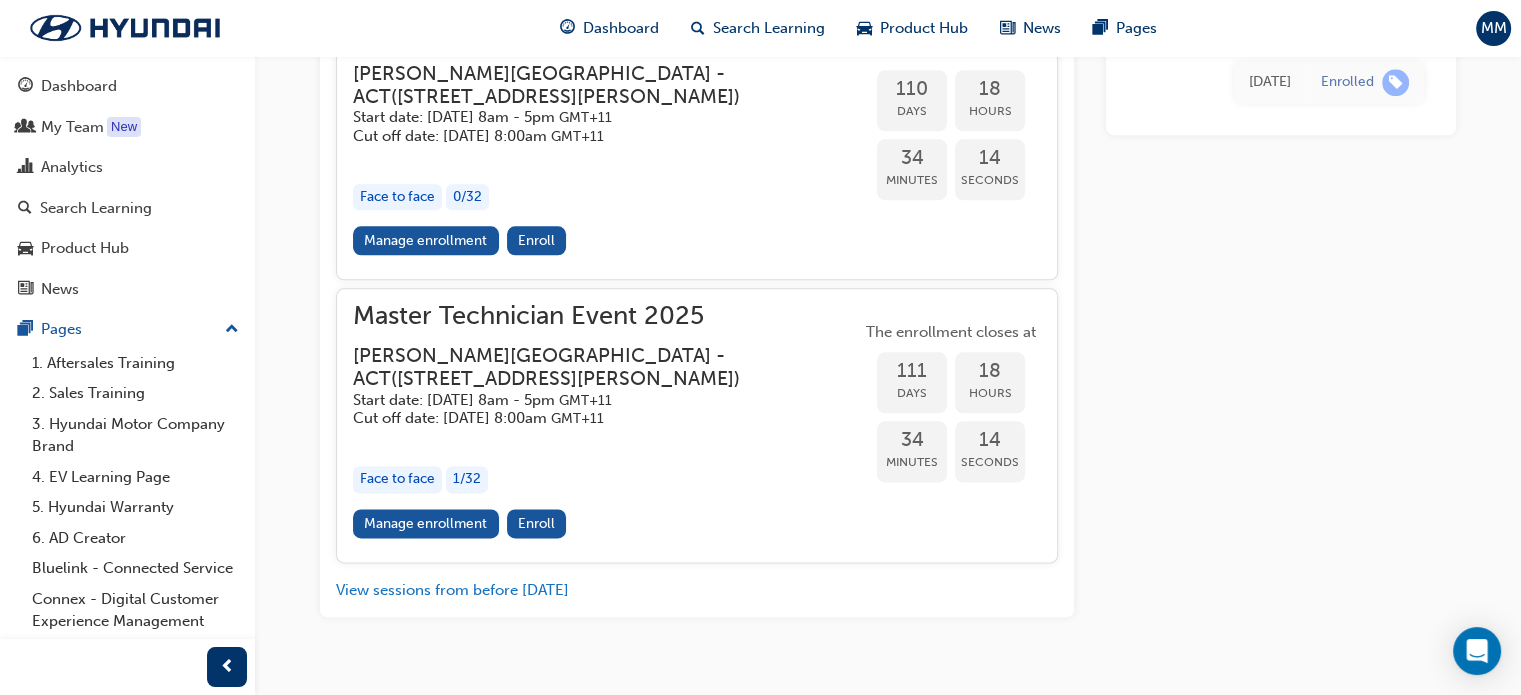 scroll, scrollTop: 2356, scrollLeft: 0, axis: vertical 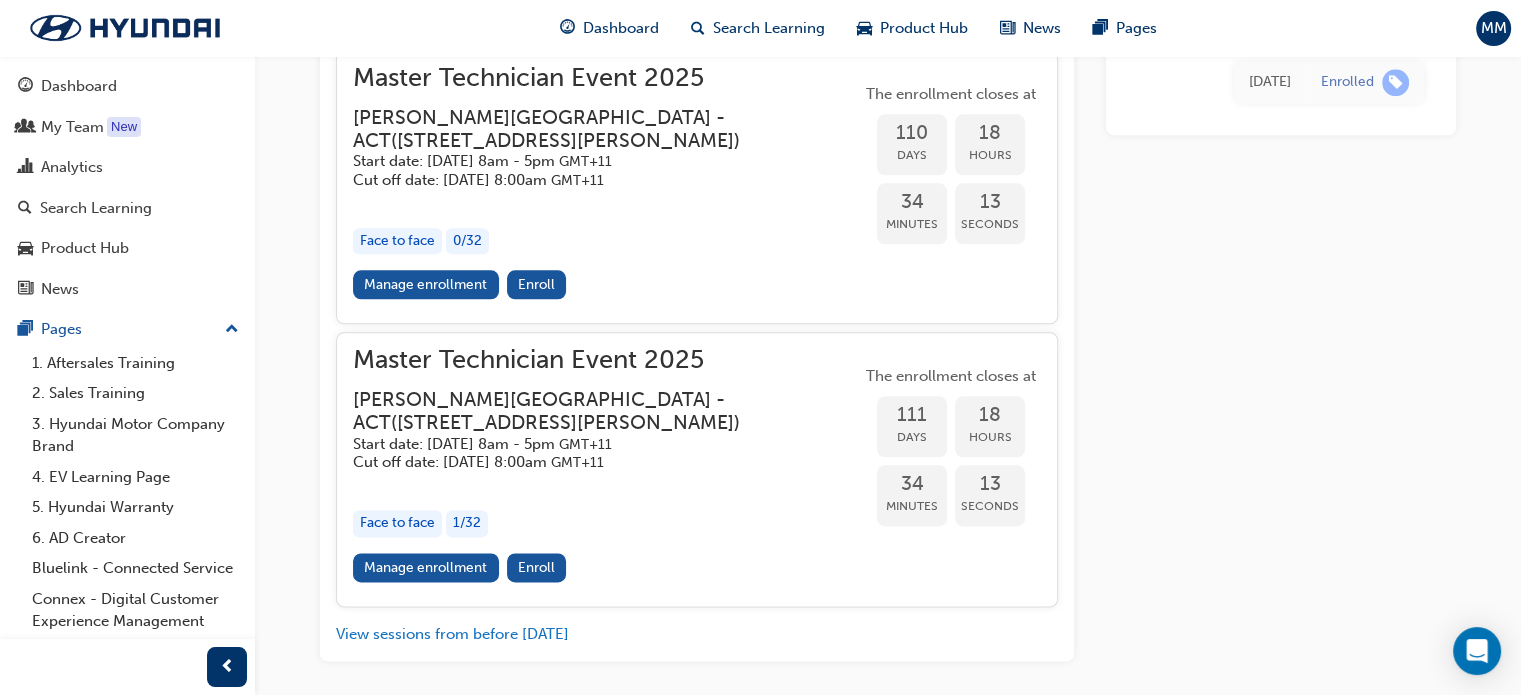 click on "Unenroll" at bounding box center [545, 2] 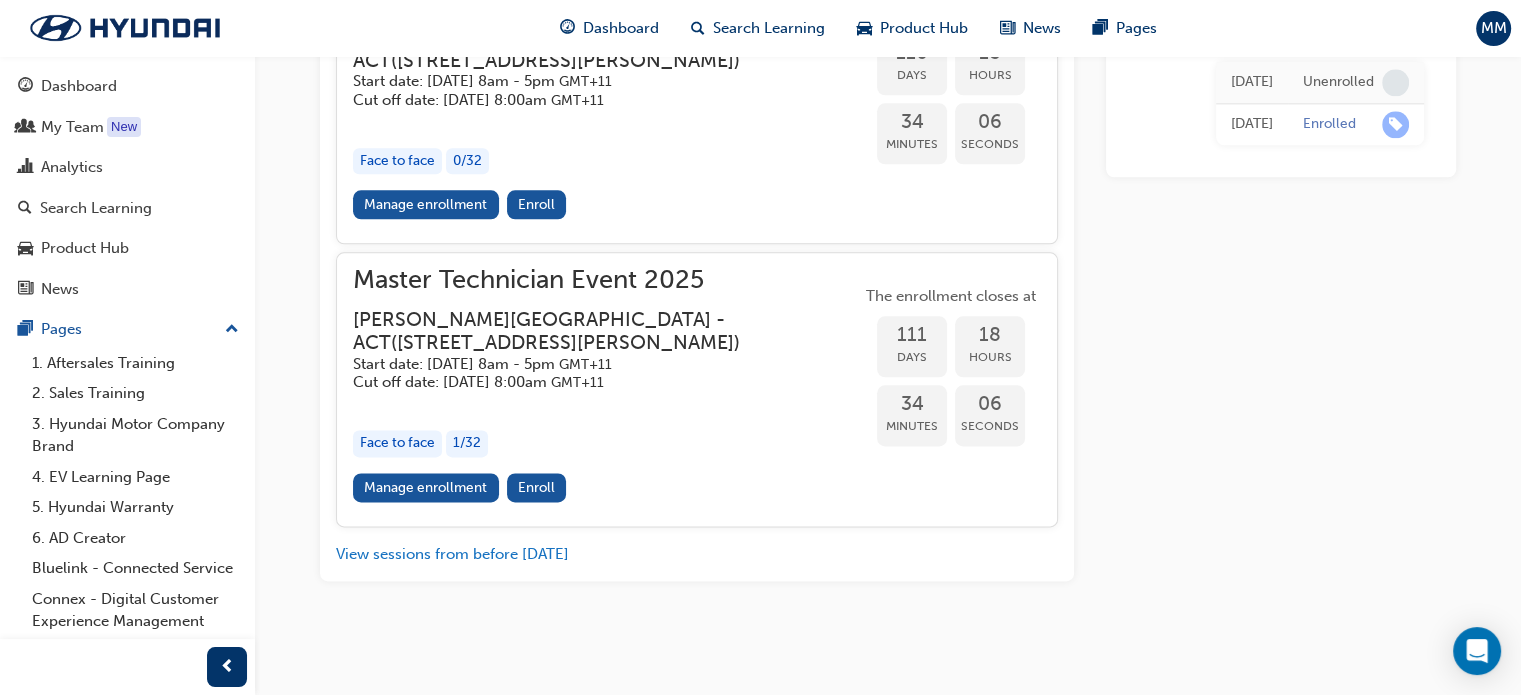 scroll, scrollTop: 2617, scrollLeft: 0, axis: vertical 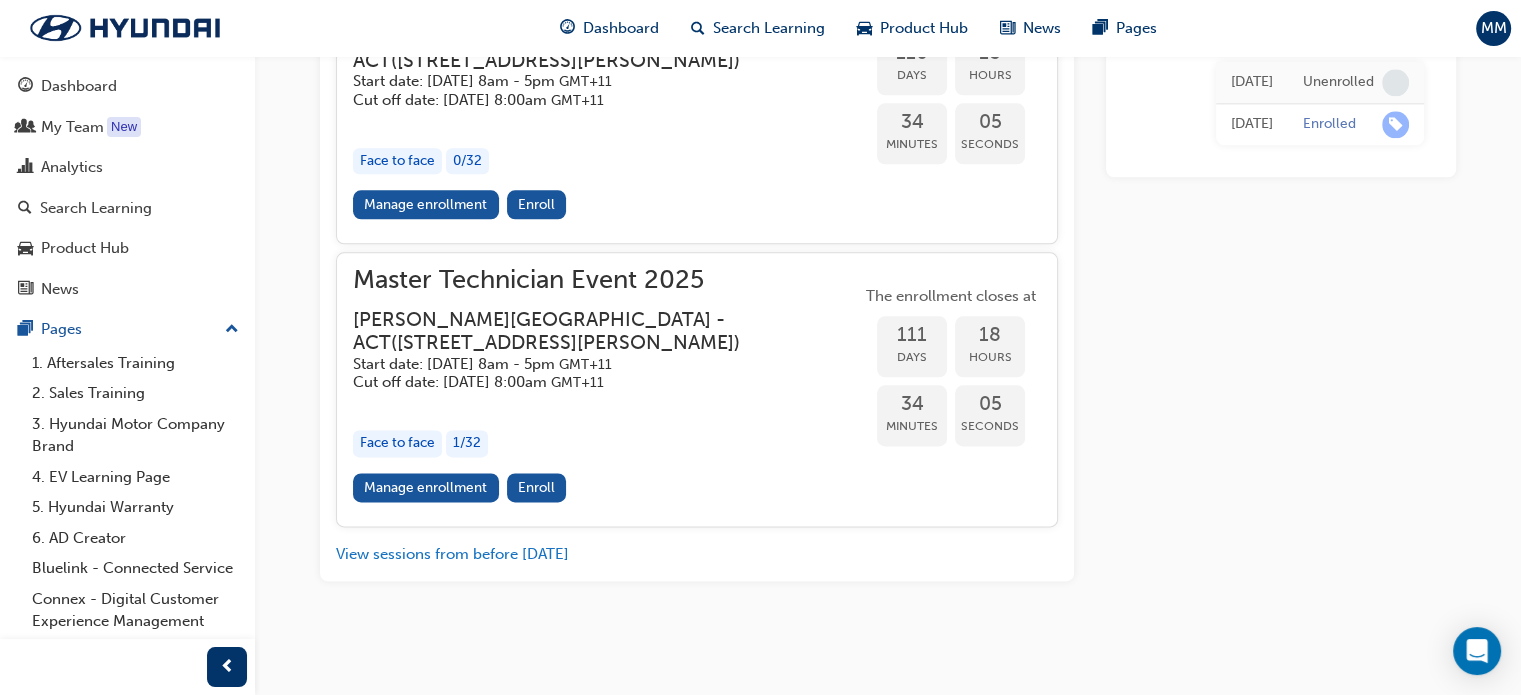 click on "[PERSON_NAME][GEOGRAPHIC_DATA] - [GEOGRAPHIC_DATA]  ( [STREET_ADDRESS][PERSON_NAME] )" at bounding box center (591, 331) 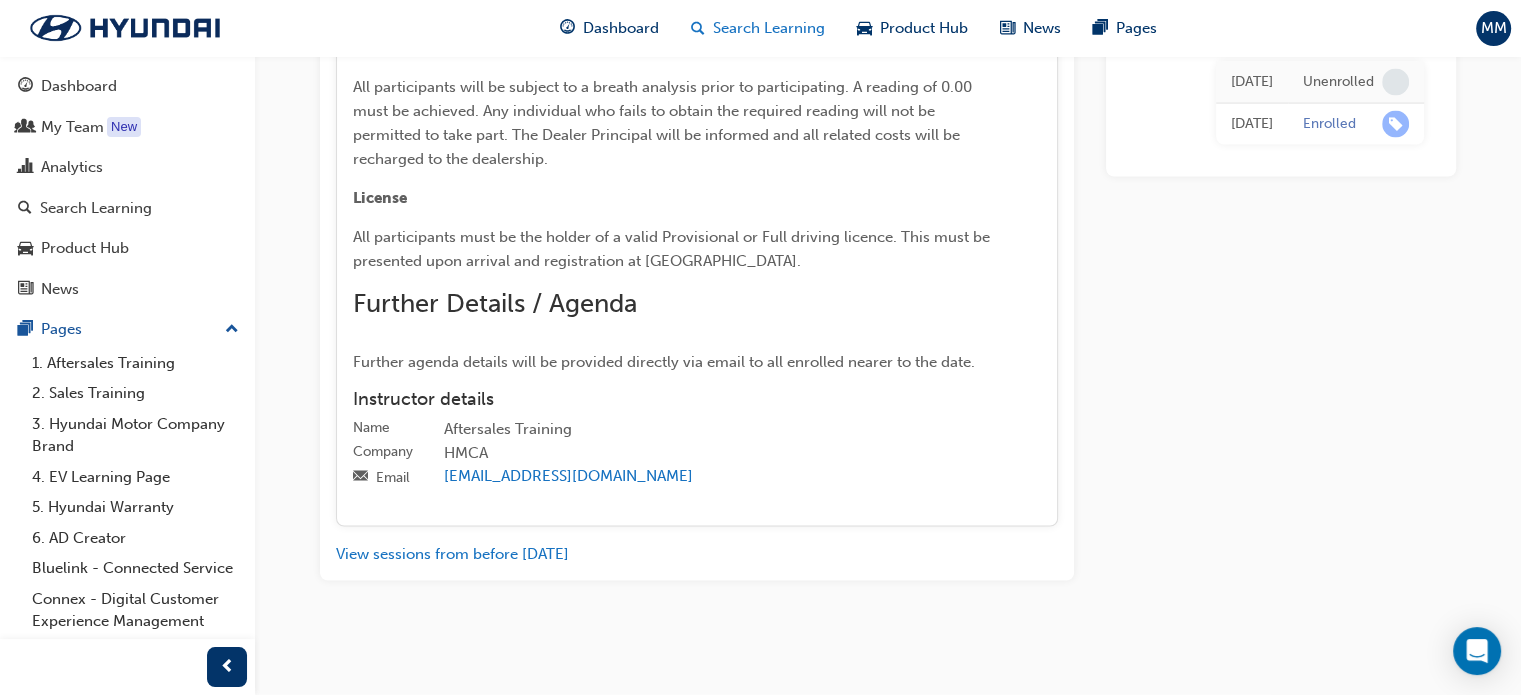 scroll, scrollTop: 4312, scrollLeft: 0, axis: vertical 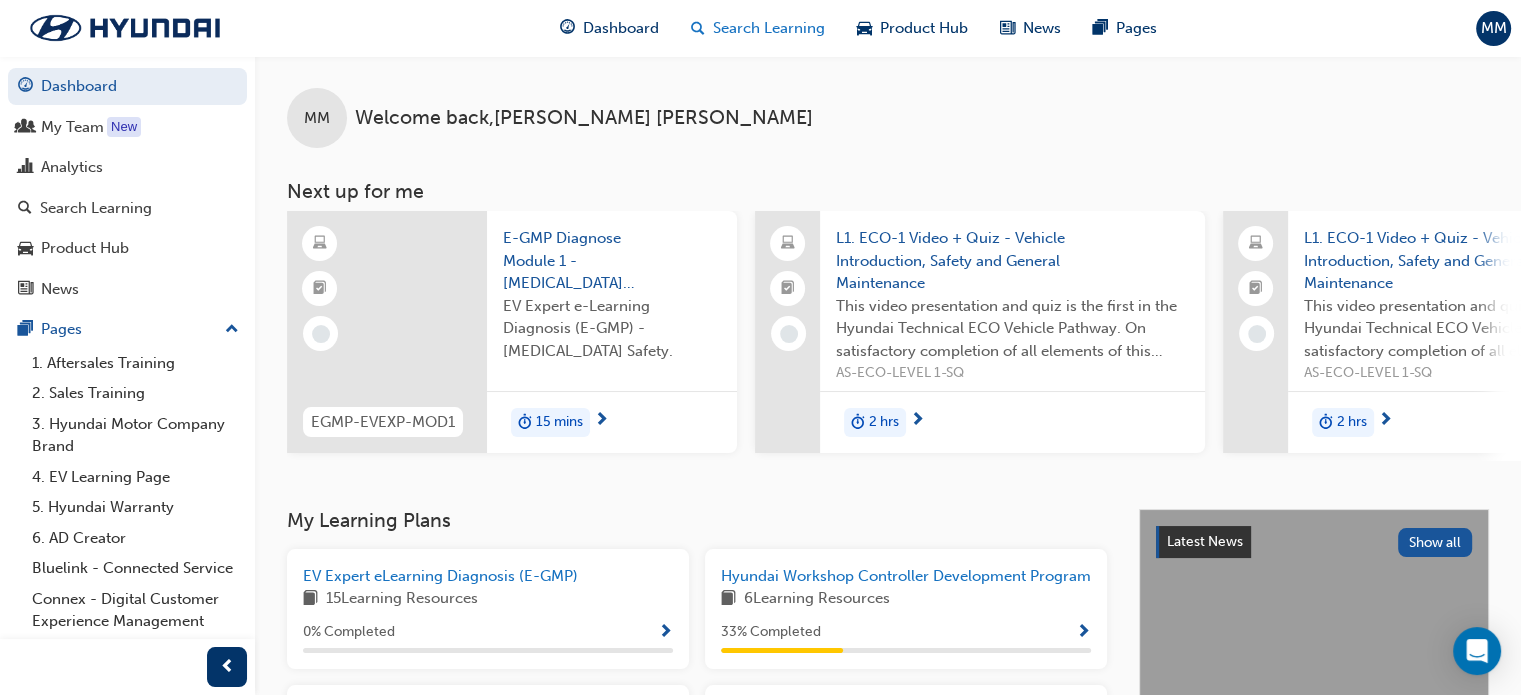 click on "Search Learning" at bounding box center (769, 28) 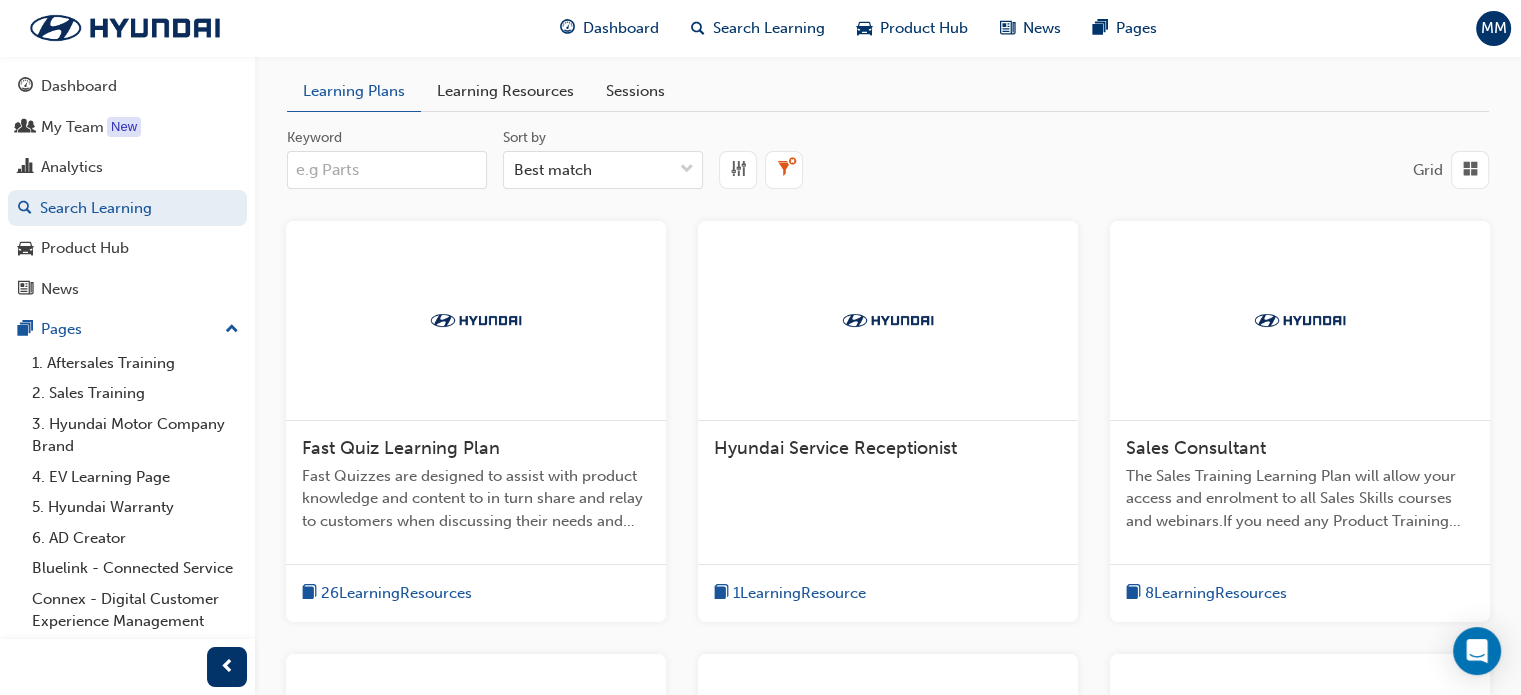 click on "Learning Resources" at bounding box center (505, 91) 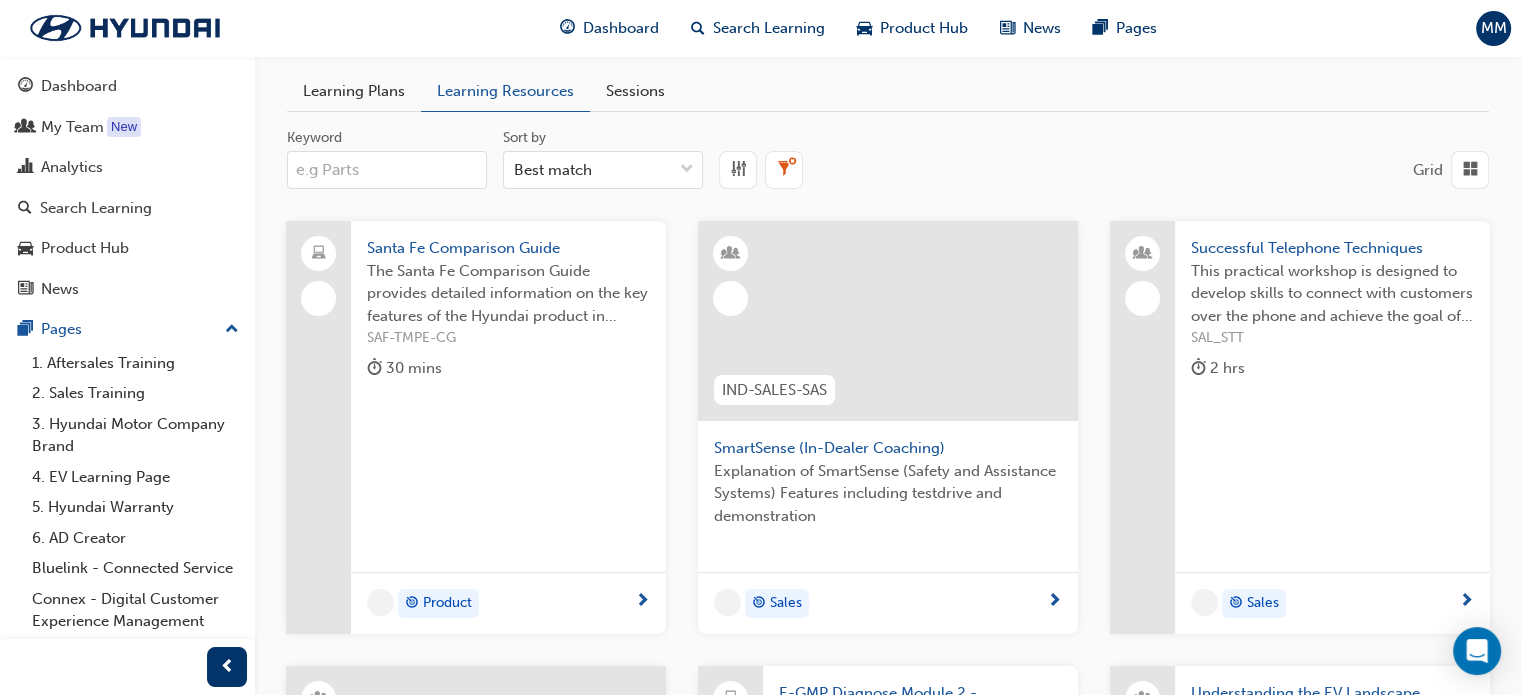 click on "Keyword" at bounding box center (387, 170) 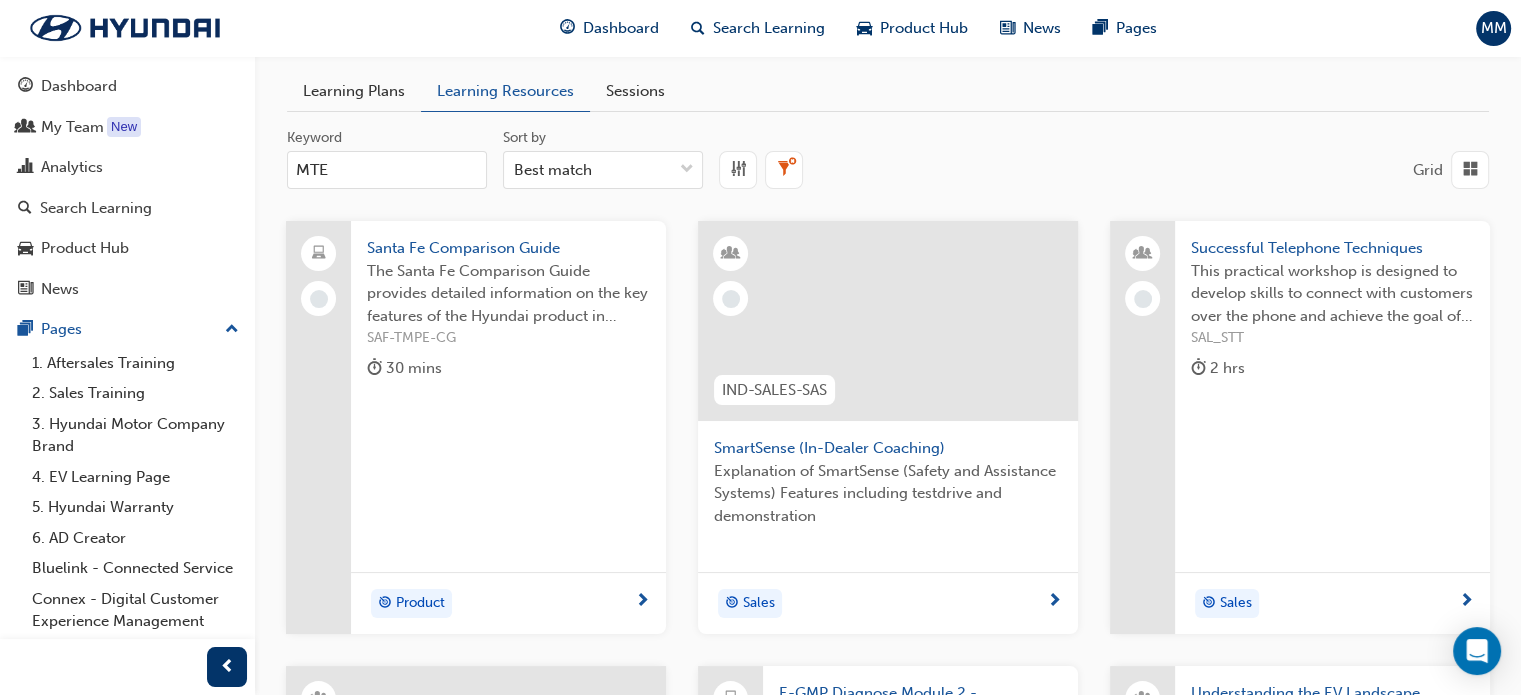 type on "MTE" 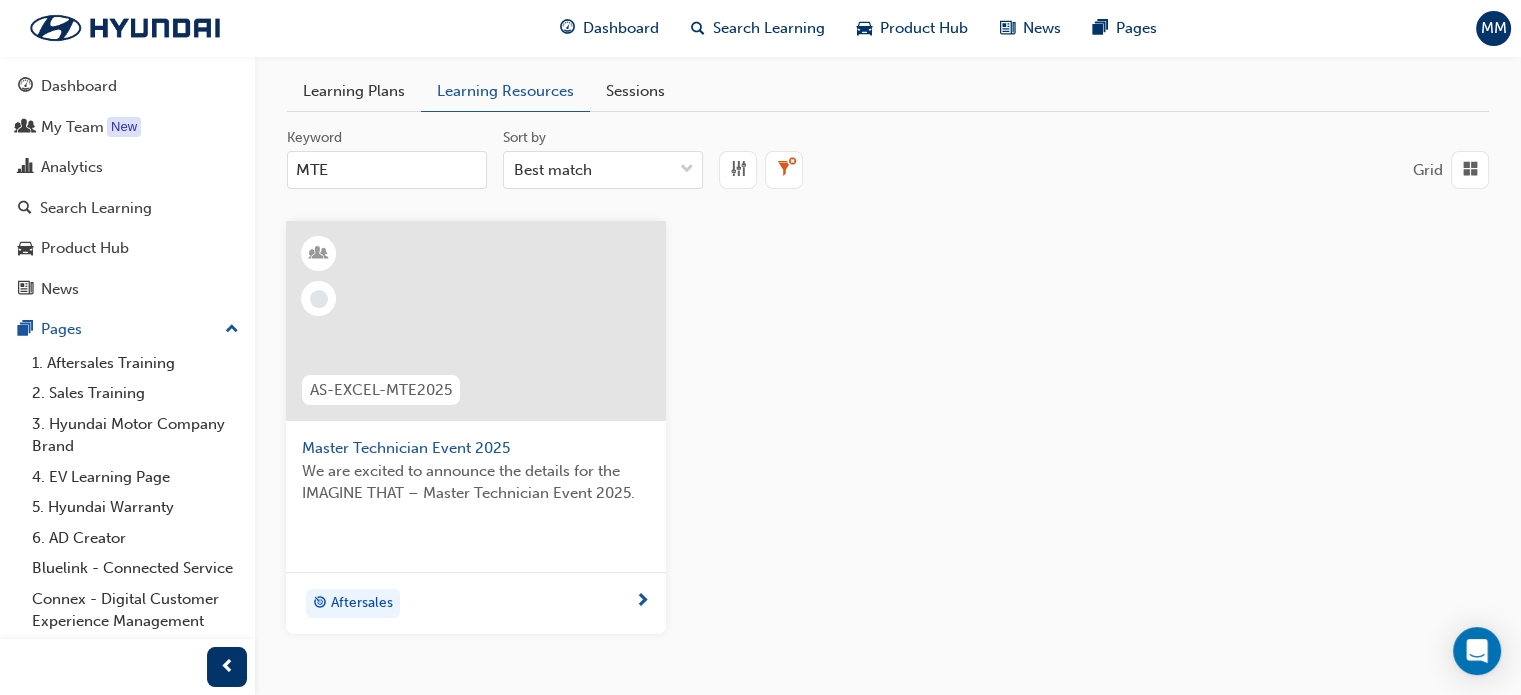 click at bounding box center (476, 321) 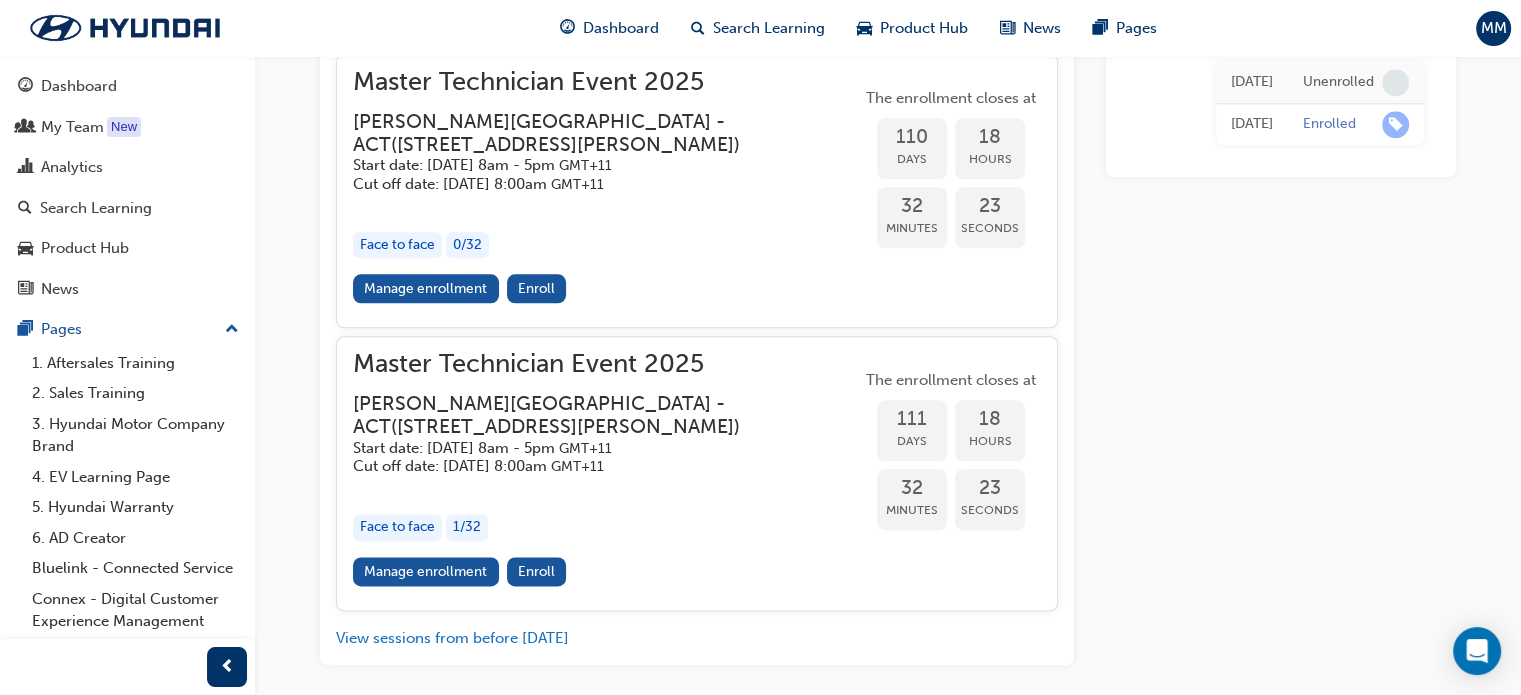 scroll, scrollTop: 2355, scrollLeft: 0, axis: vertical 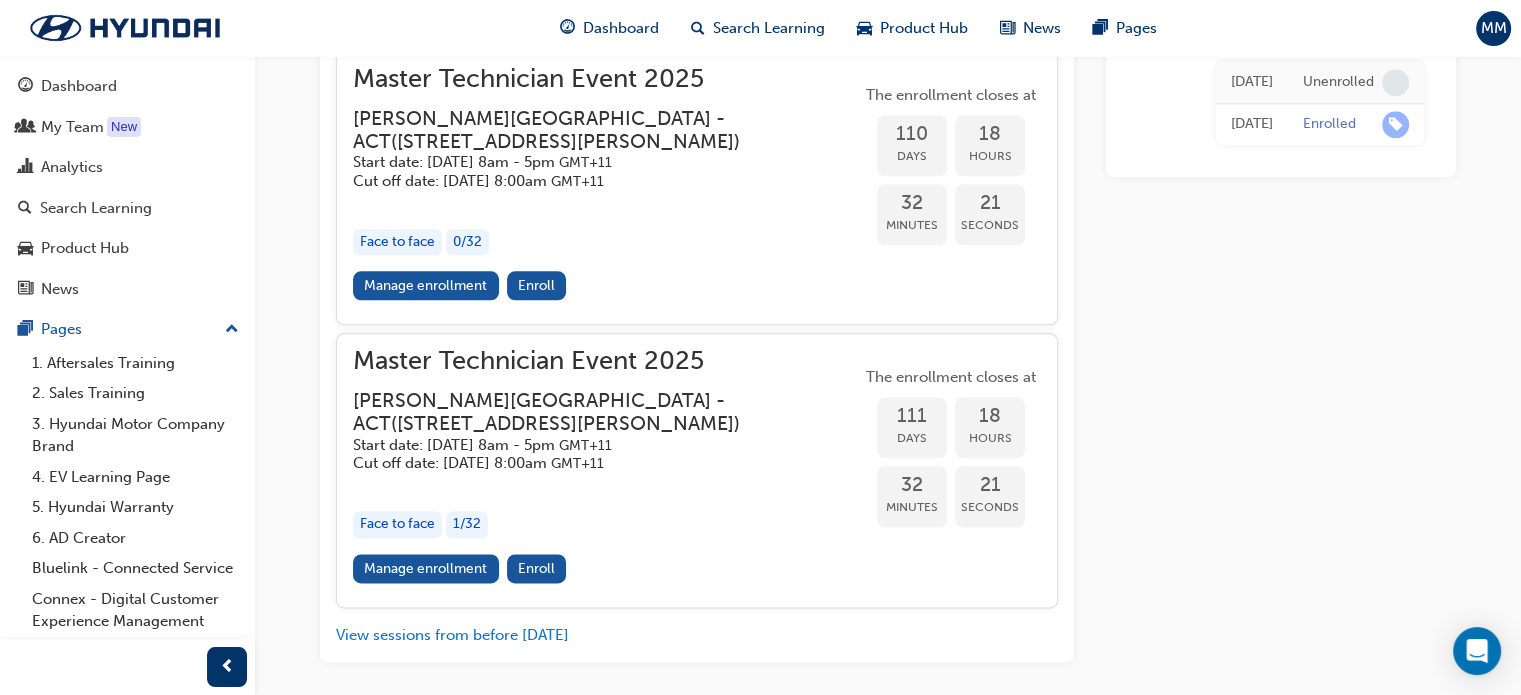 click on "Manage enrollment" at bounding box center [426, 3] 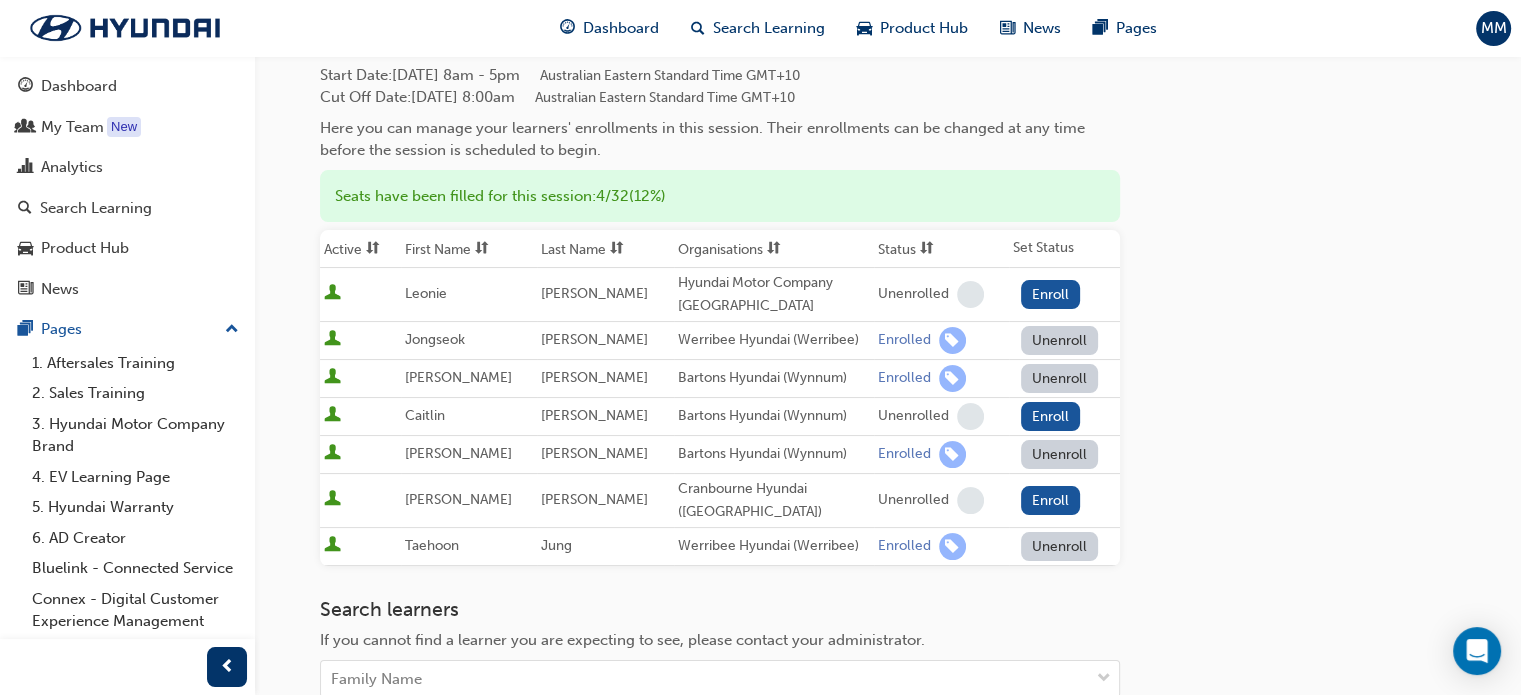 scroll, scrollTop: 0, scrollLeft: 0, axis: both 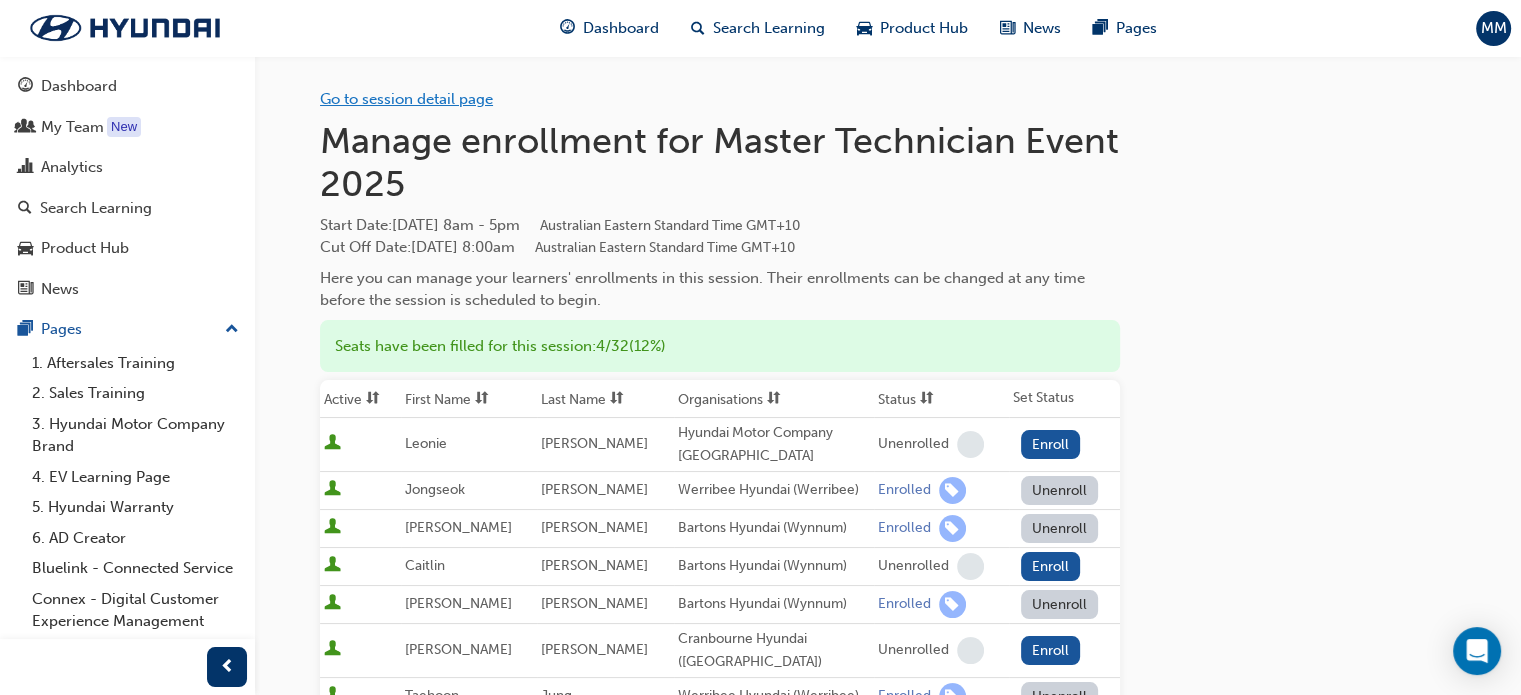 click on "Go to session detail page" at bounding box center (406, 99) 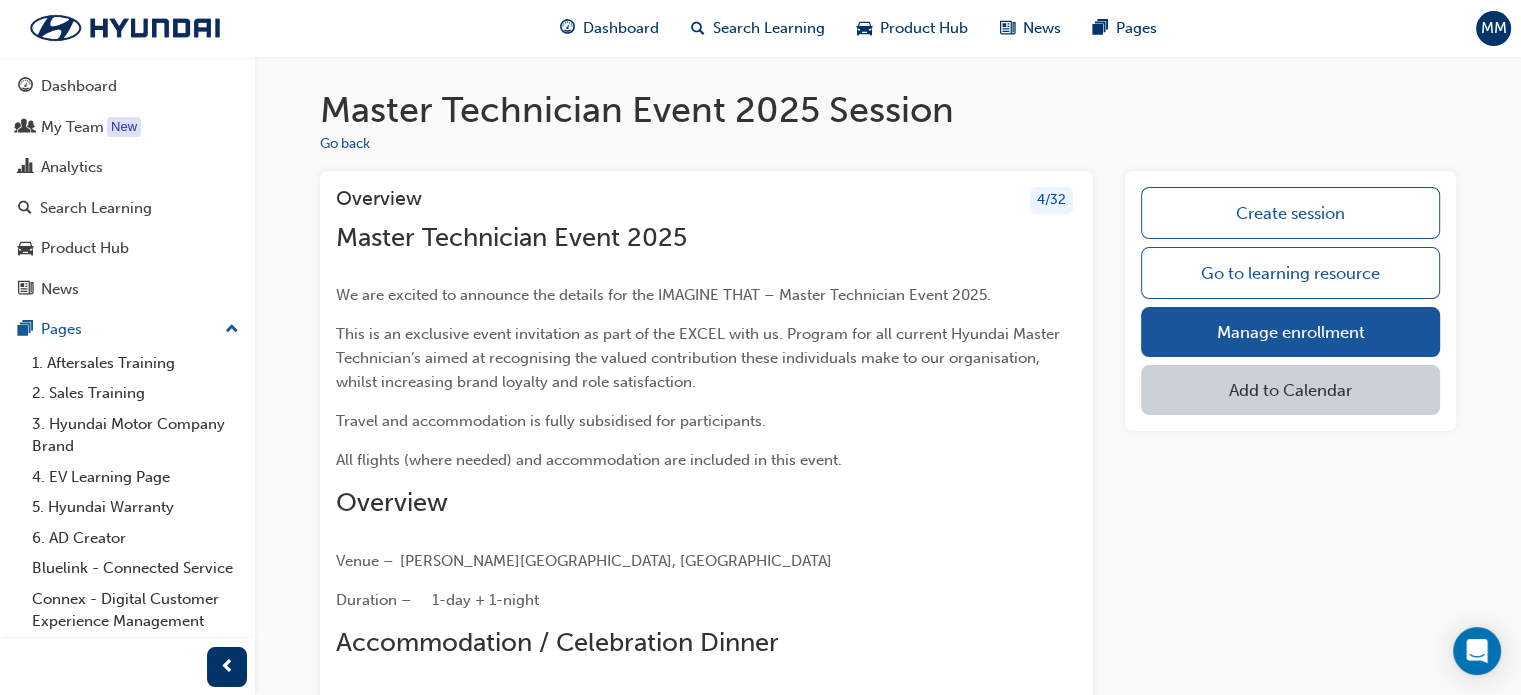 scroll, scrollTop: 0, scrollLeft: 0, axis: both 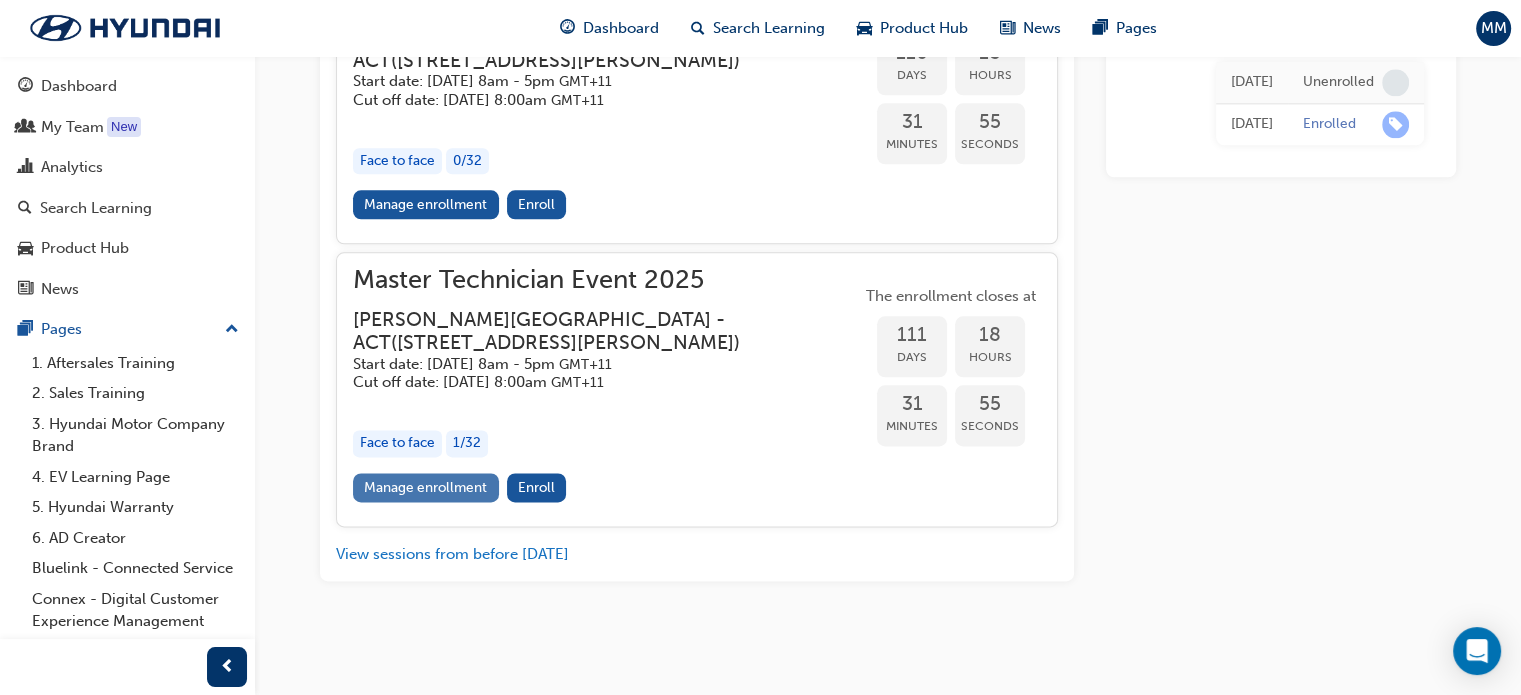 click on "Manage enrollment" at bounding box center (426, 487) 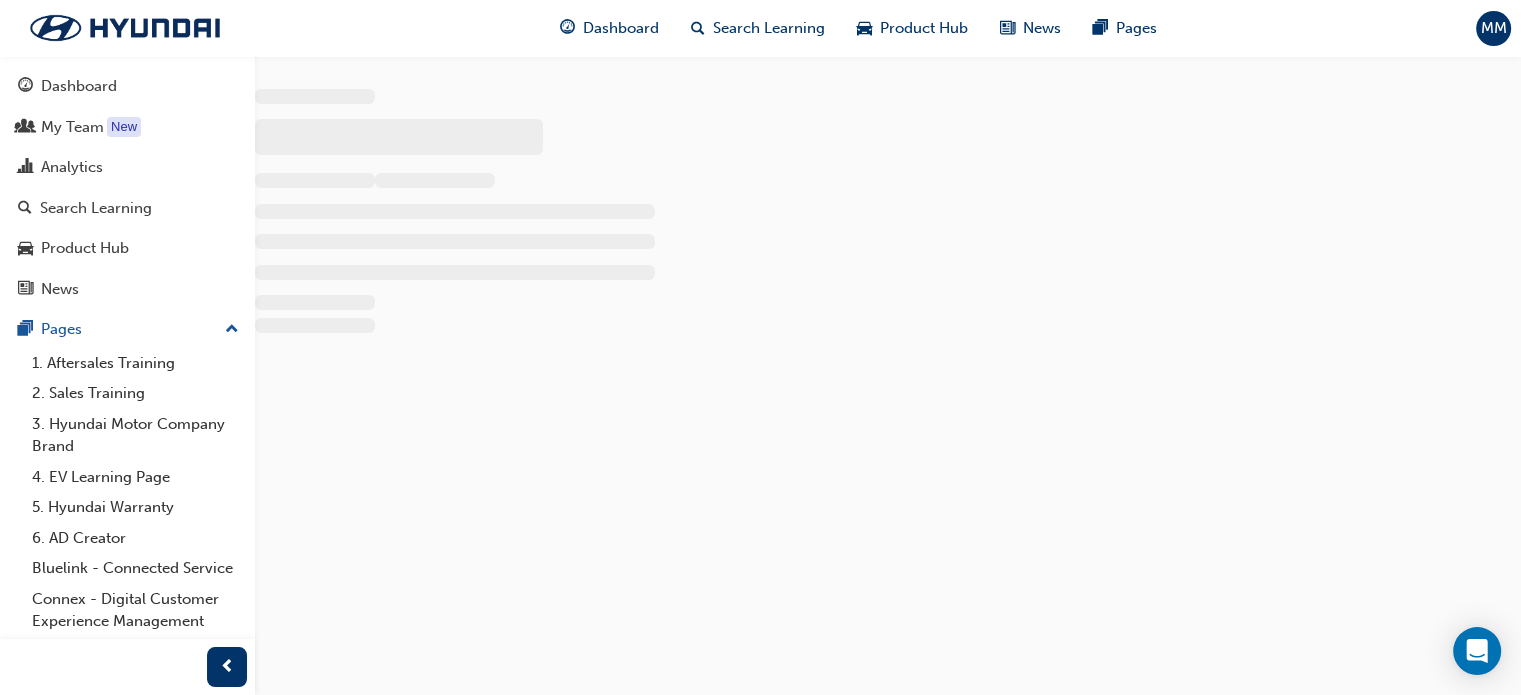 scroll, scrollTop: 0, scrollLeft: 0, axis: both 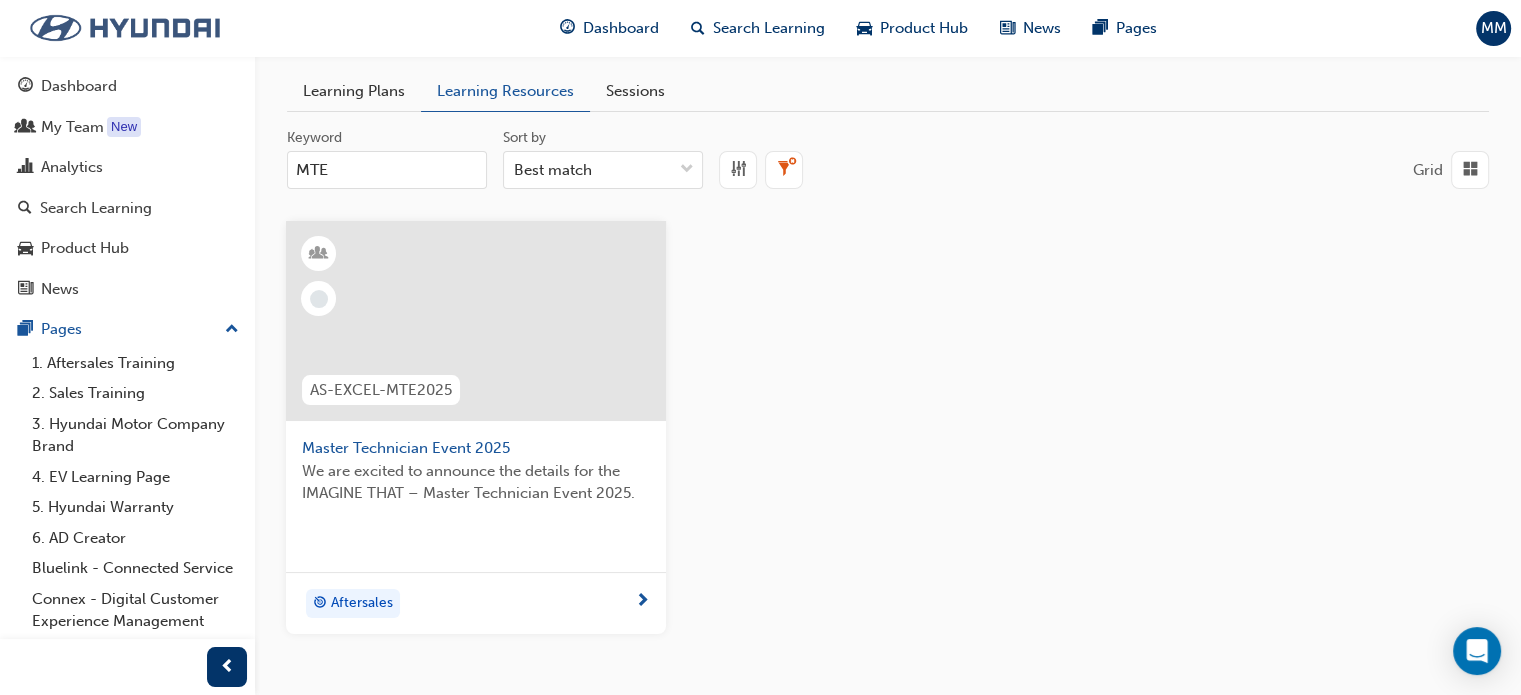 click at bounding box center [125, 28] 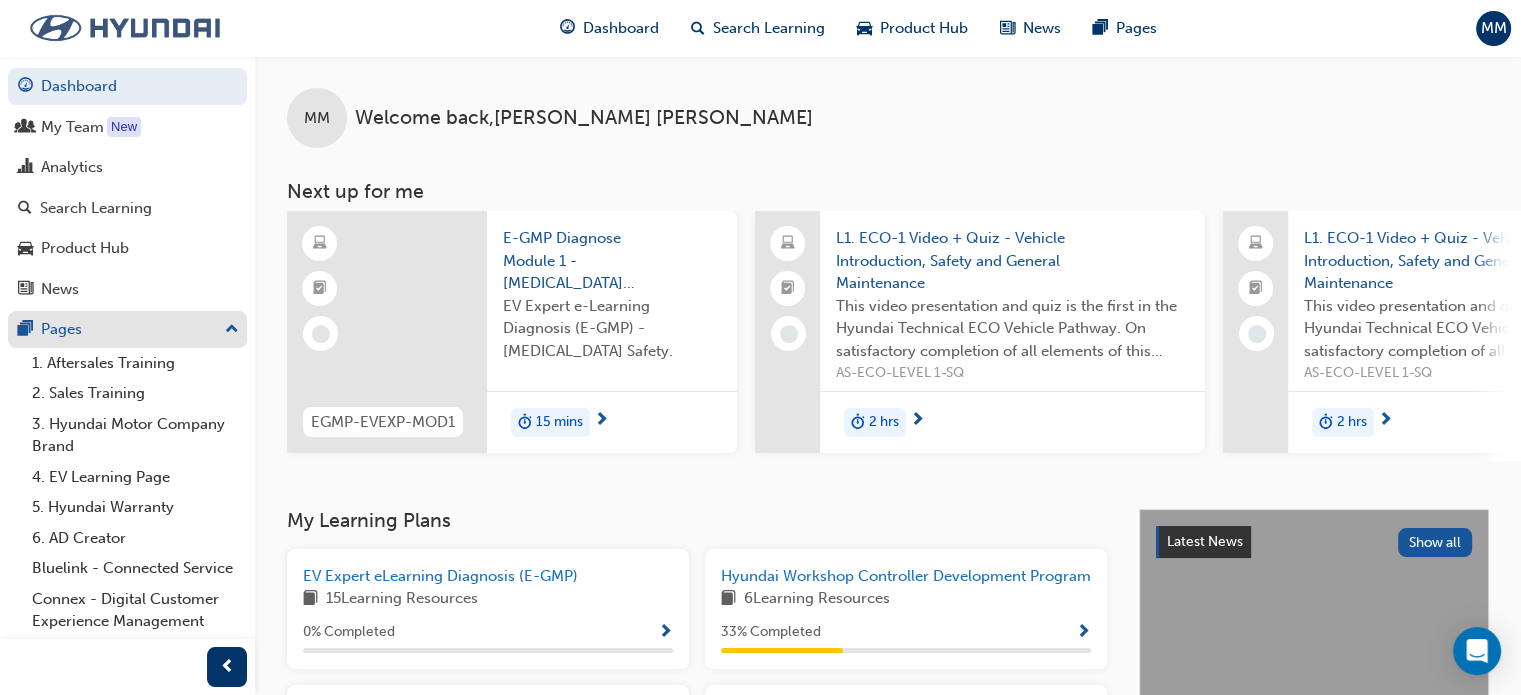 scroll, scrollTop: 137, scrollLeft: 0, axis: vertical 